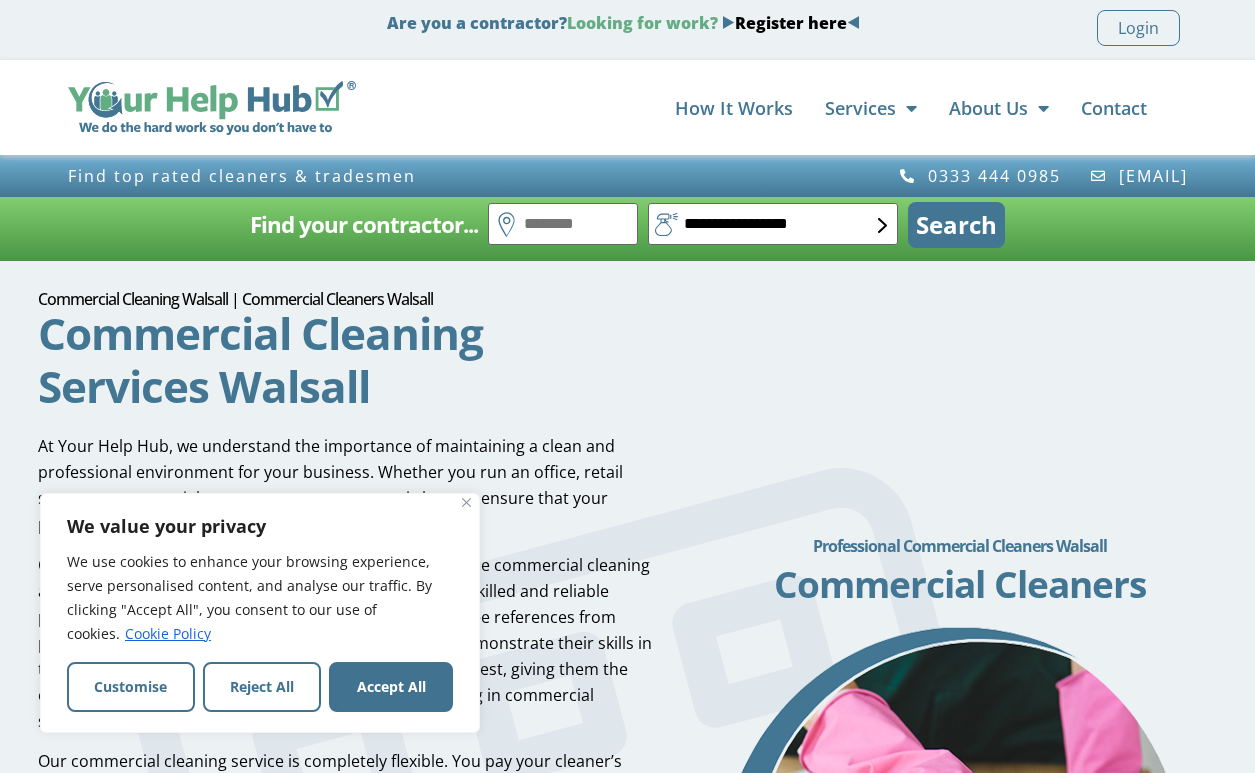 scroll, scrollTop: 0, scrollLeft: 0, axis: both 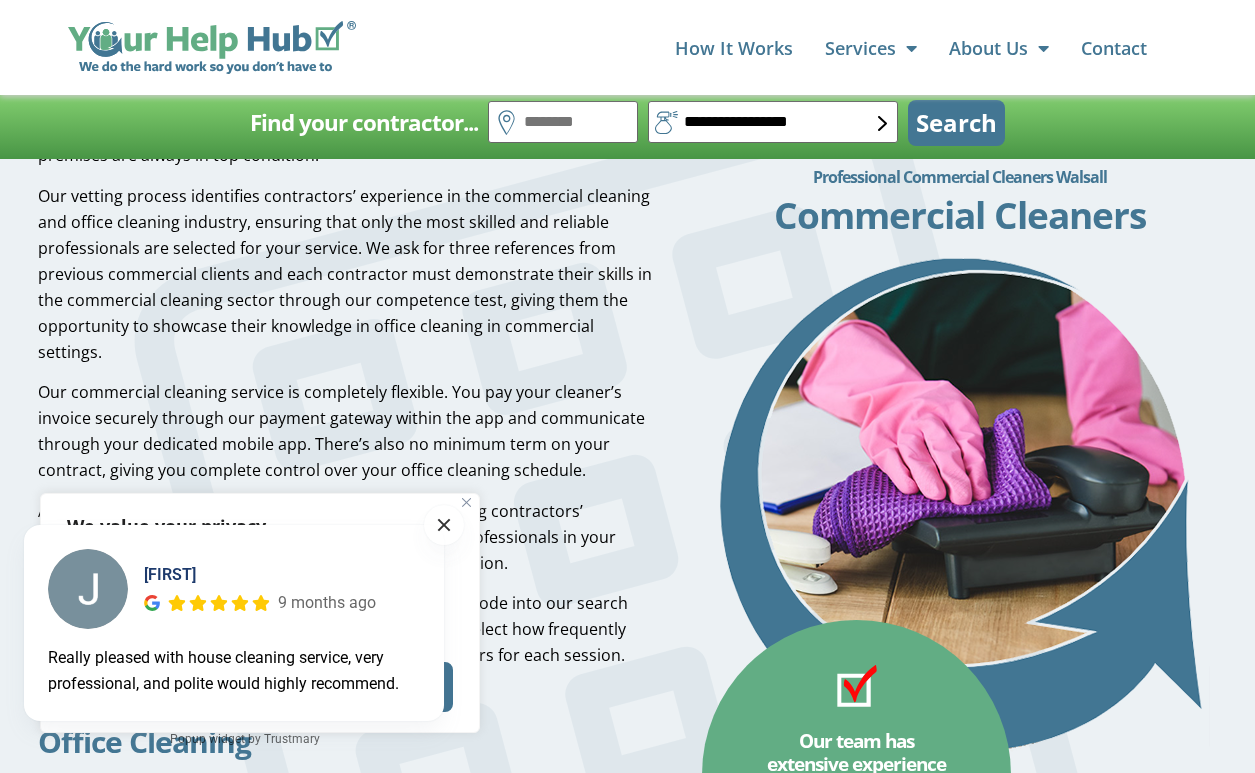click at bounding box center [444, 525] 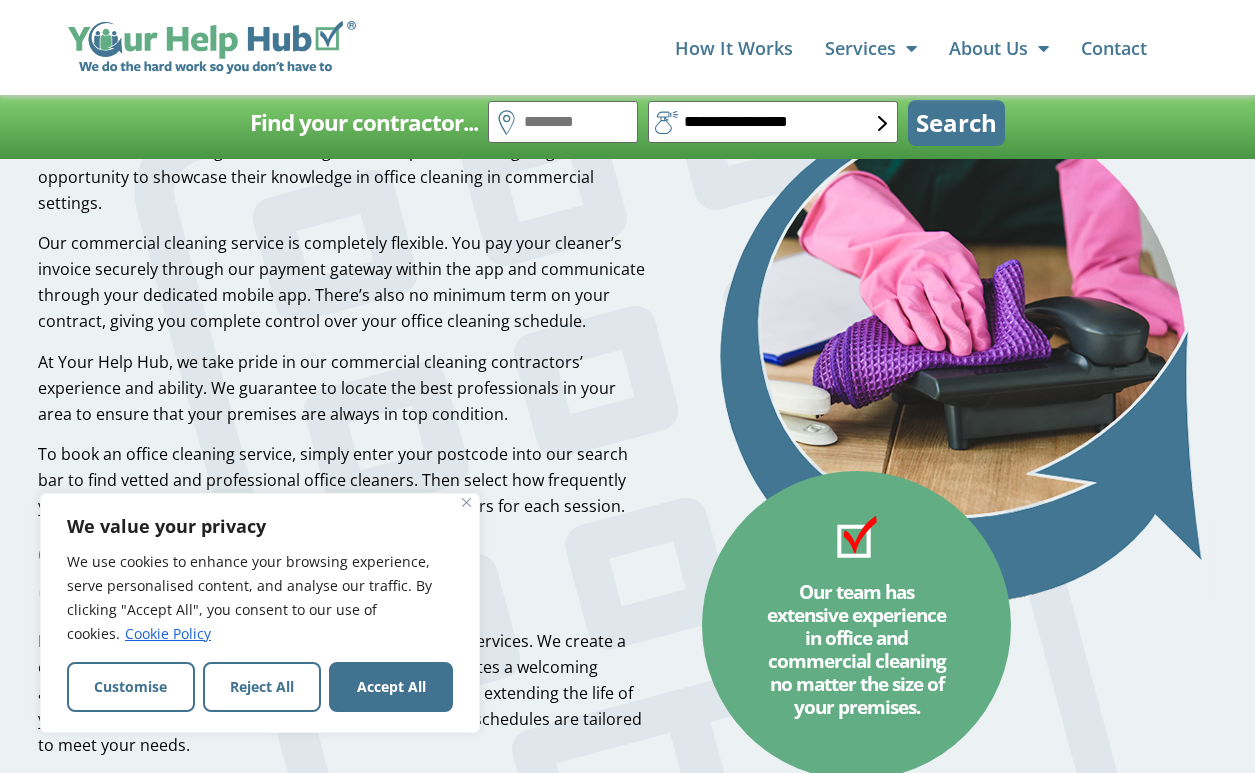 scroll, scrollTop: 814, scrollLeft: 0, axis: vertical 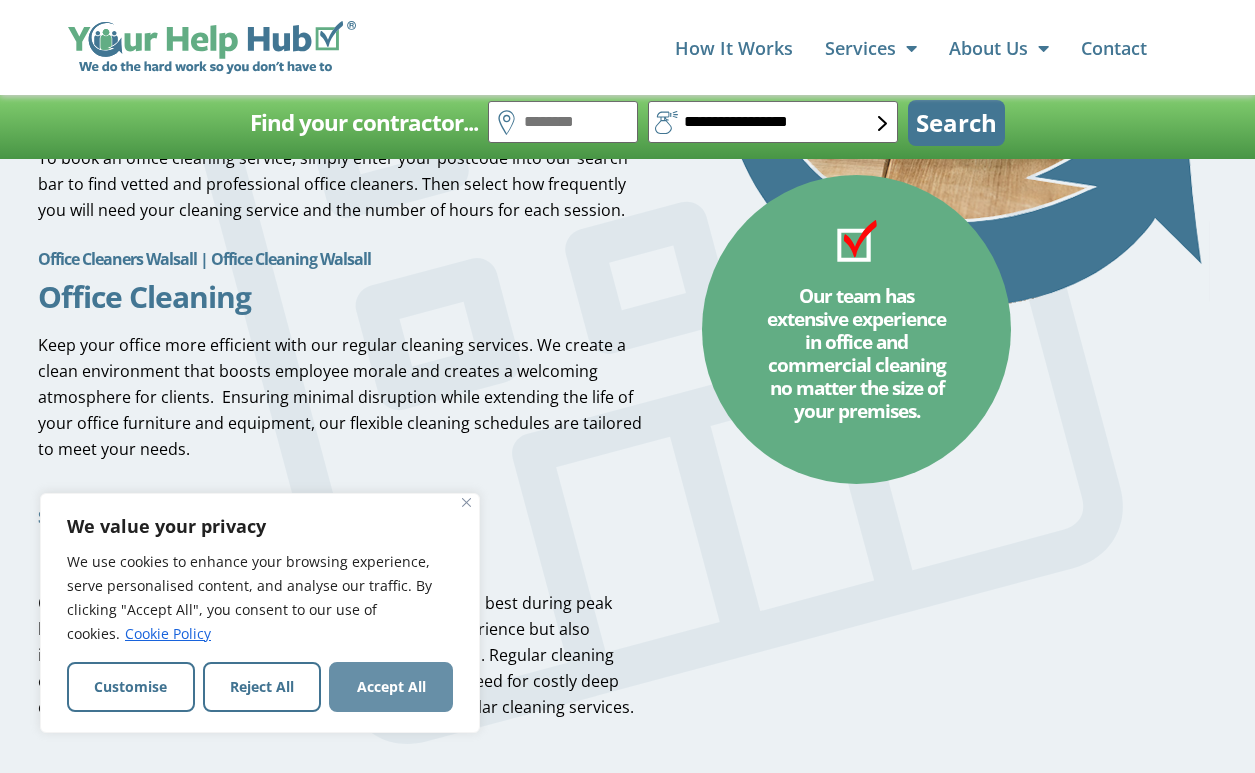 click on "Accept All" at bounding box center (391, 687) 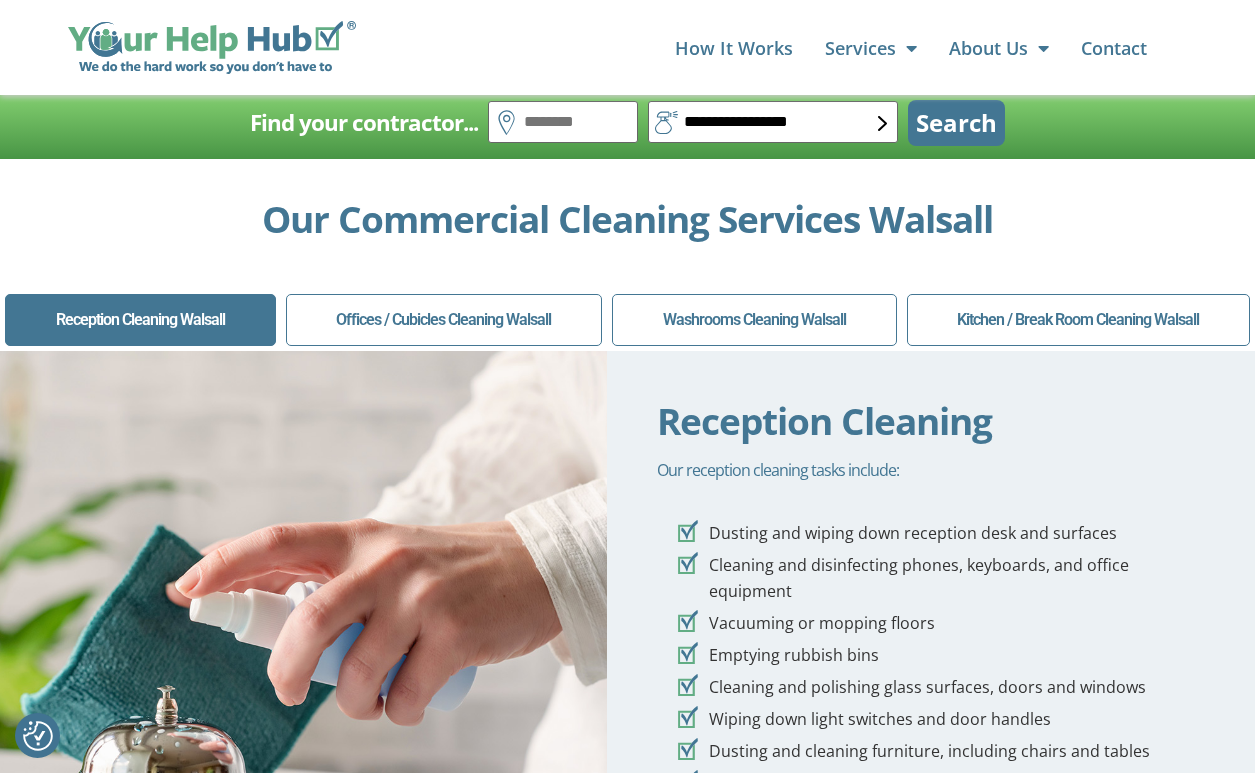 scroll, scrollTop: 2404, scrollLeft: 0, axis: vertical 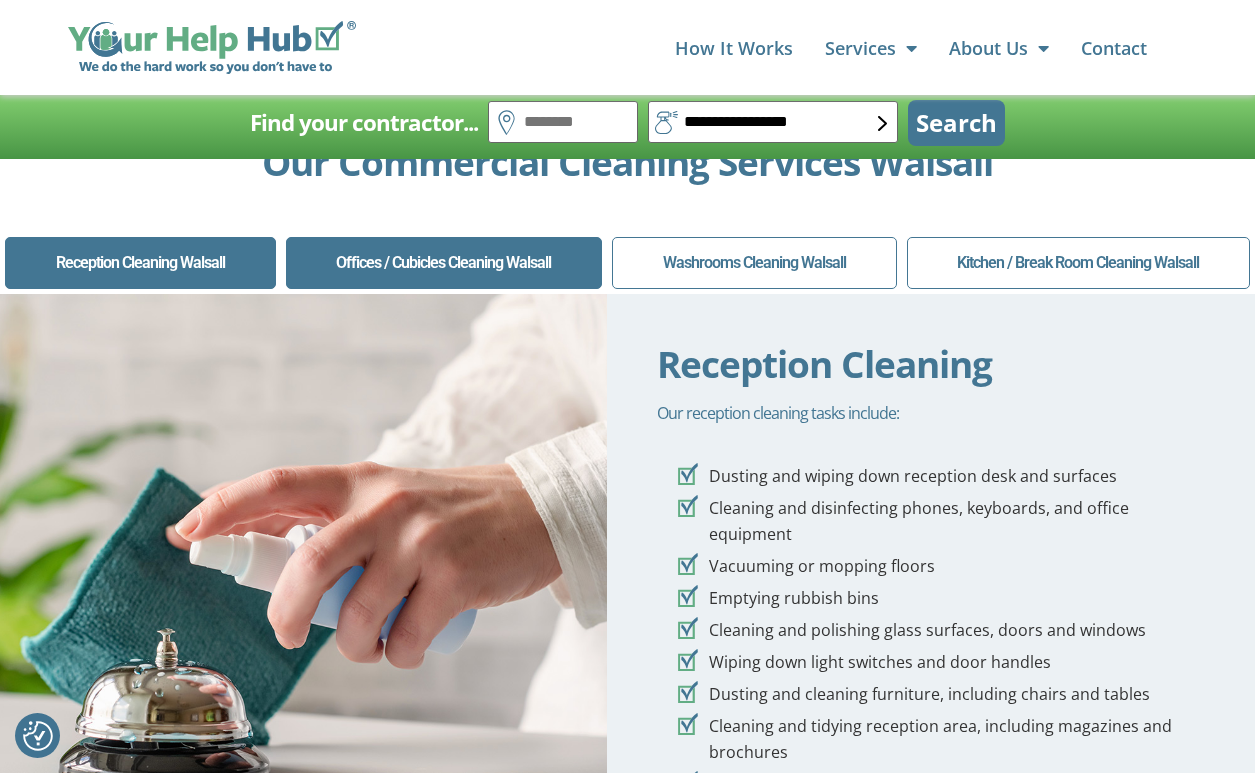 click on "Offices / Cubicles Cleaning Walsall" at bounding box center (443, 263) 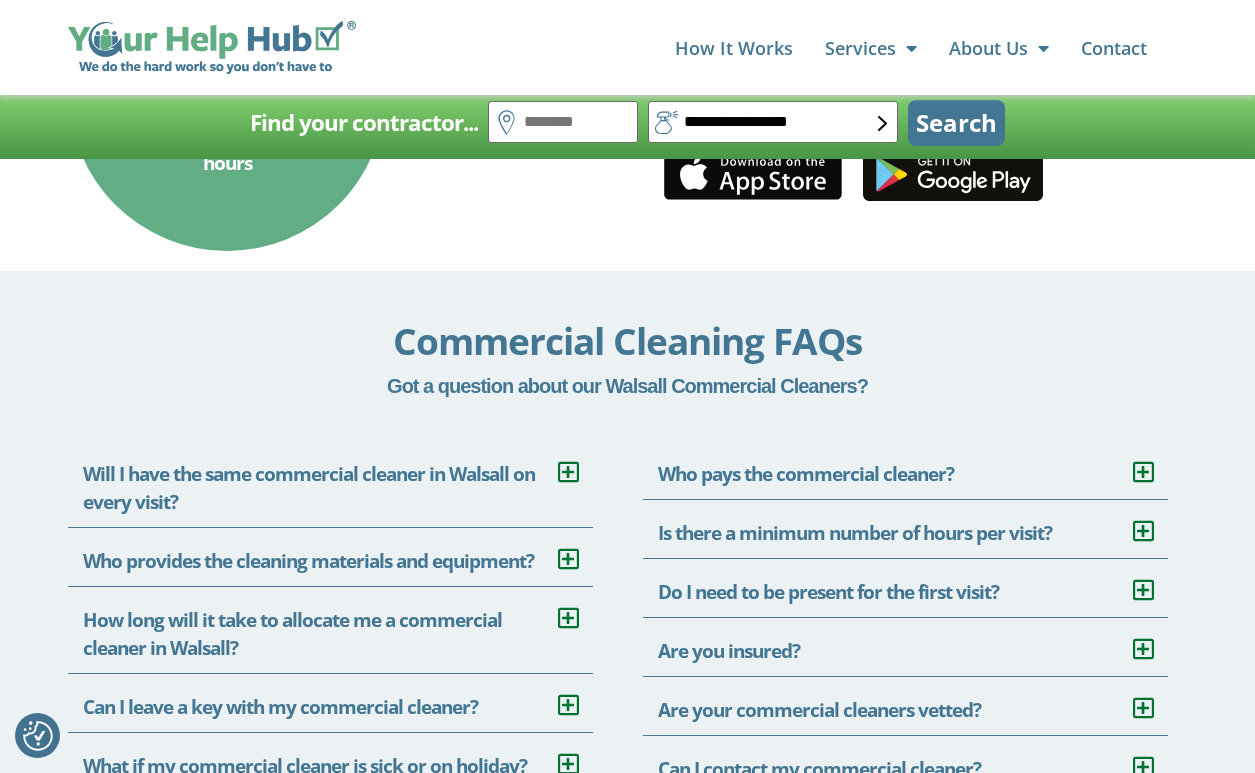 scroll, scrollTop: 4929, scrollLeft: 0, axis: vertical 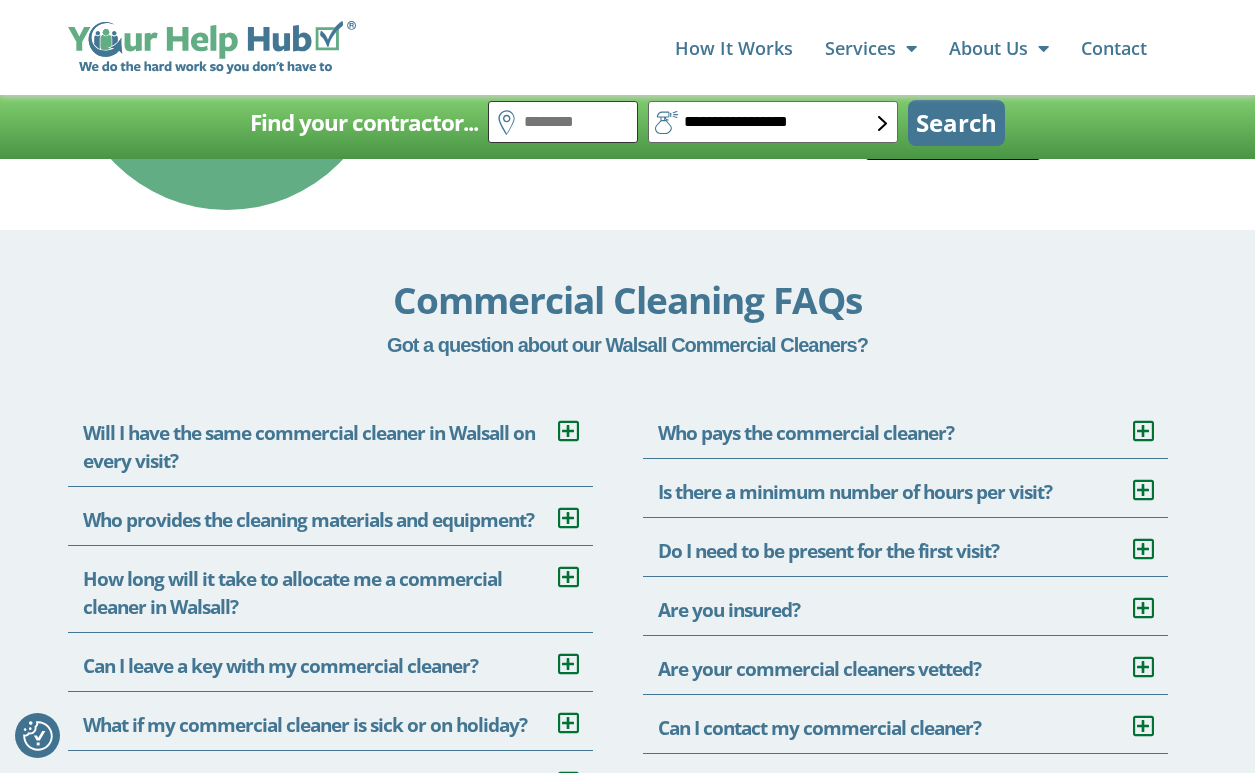 click at bounding box center [563, 122] 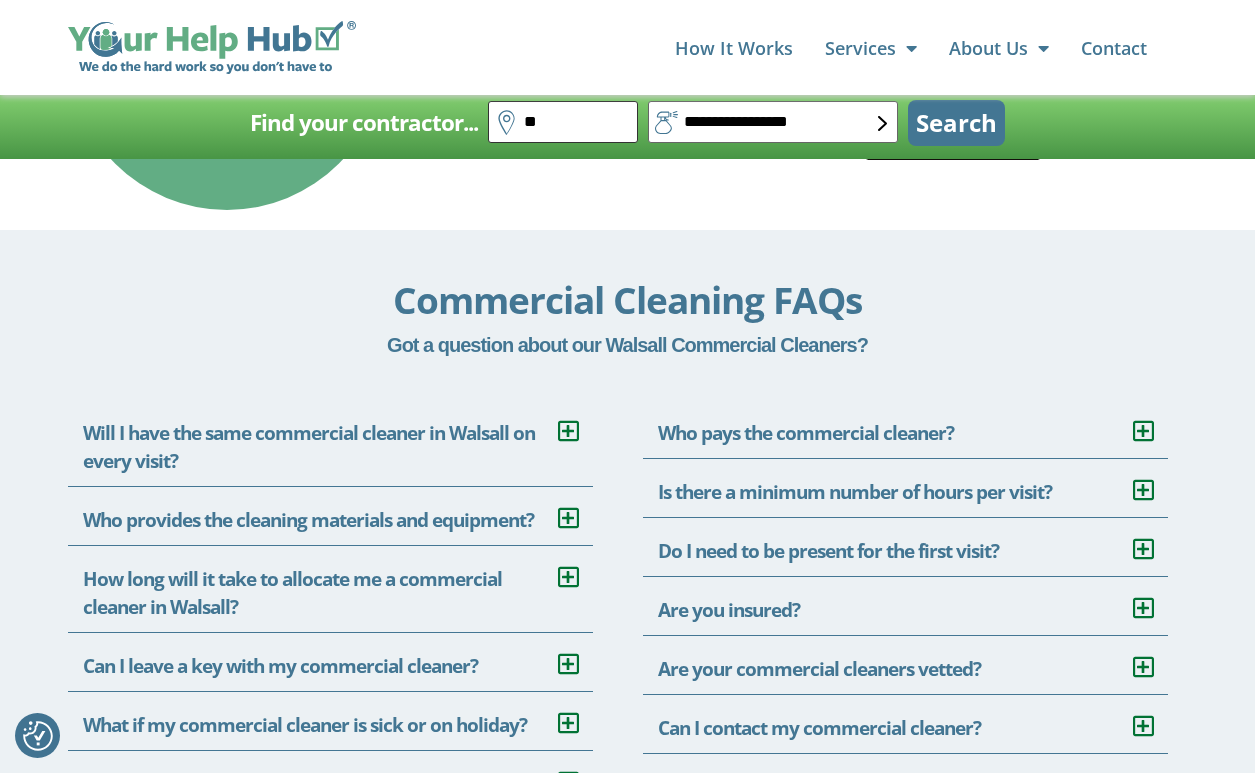 type on "*" 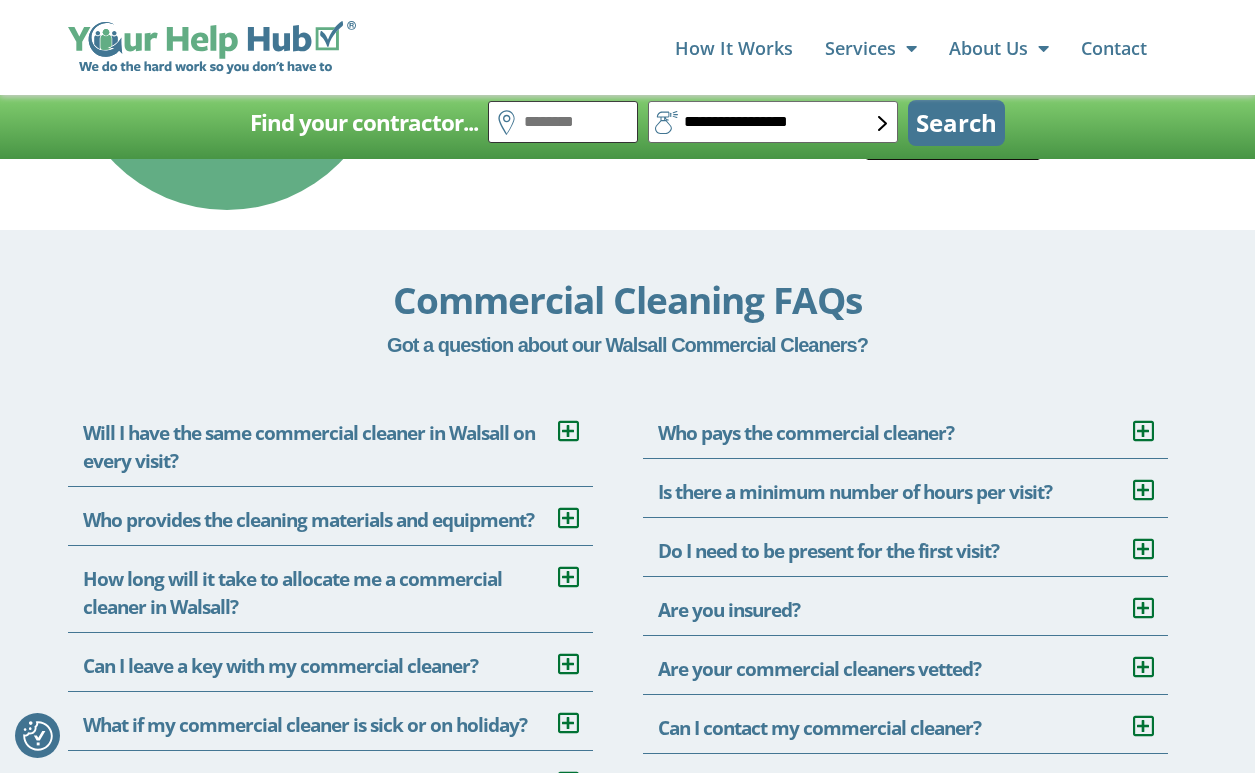 click at bounding box center (563, 122) 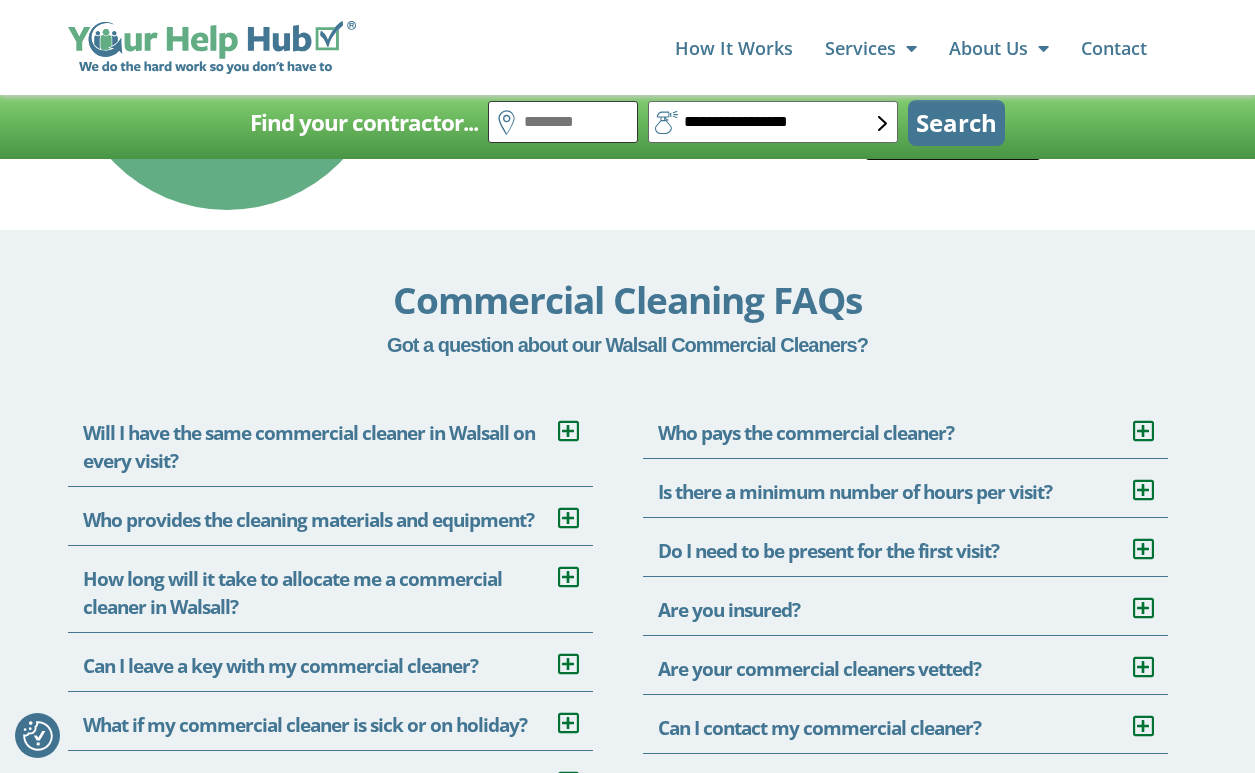 paste on "*******" 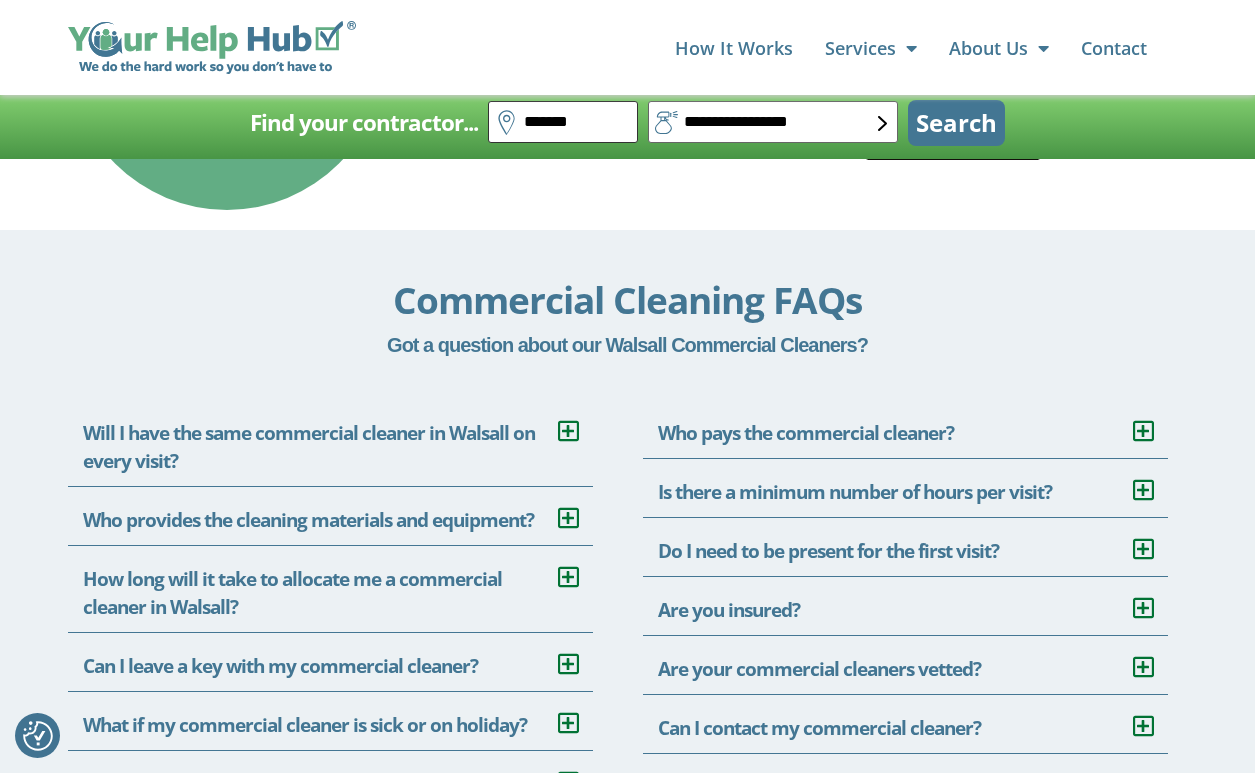 type on "*******" 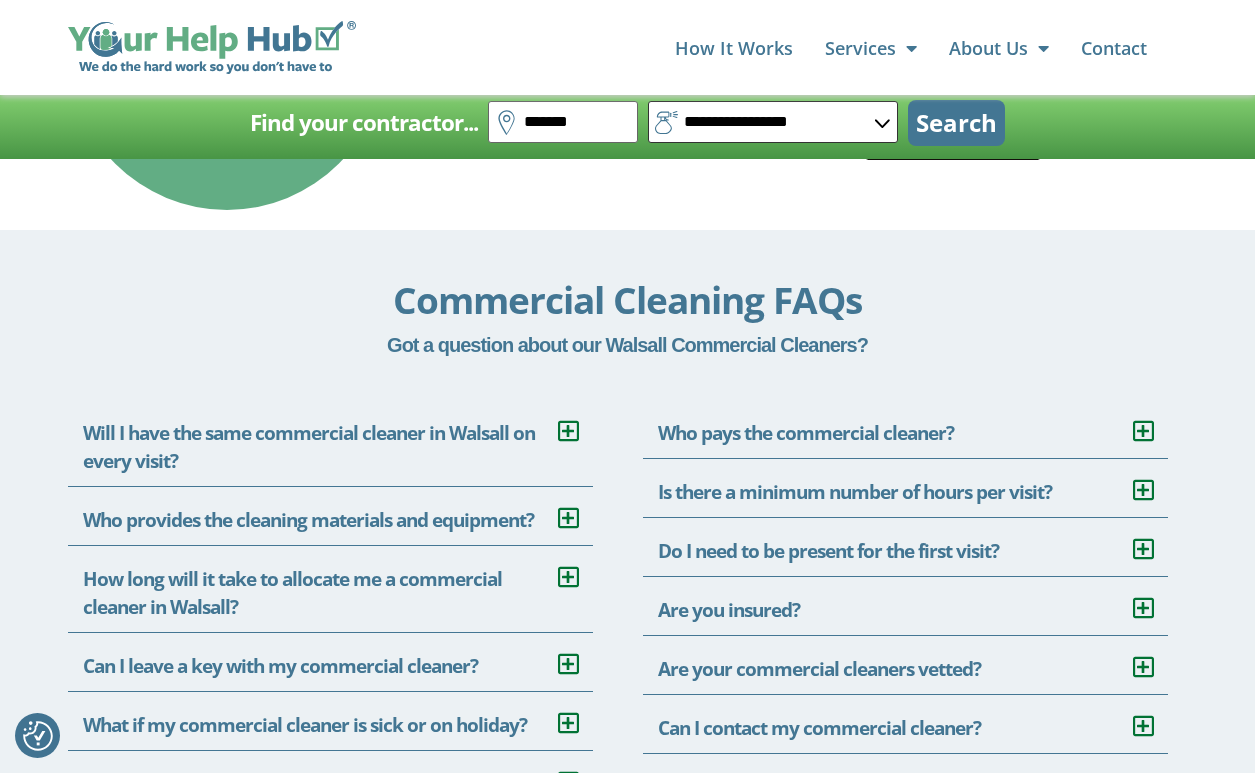 click on "**********" at bounding box center [773, 122] 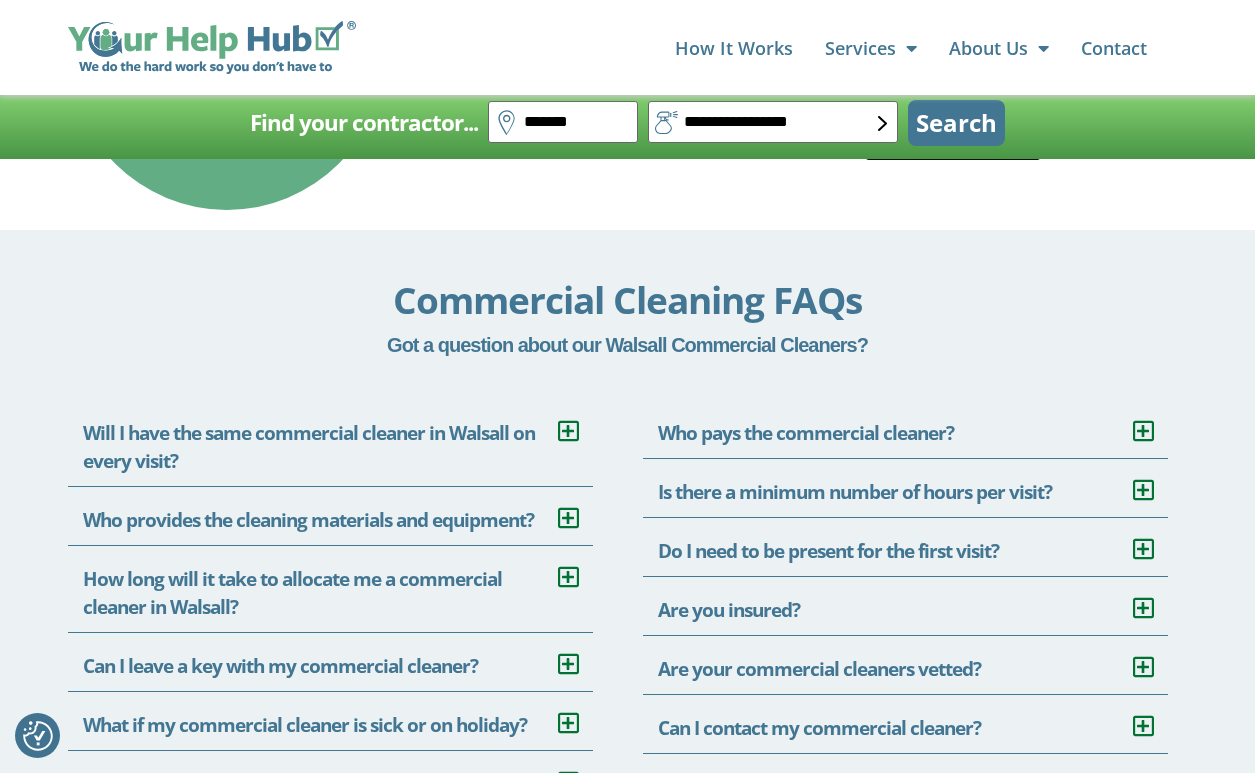 click on "Search" at bounding box center [956, 123] 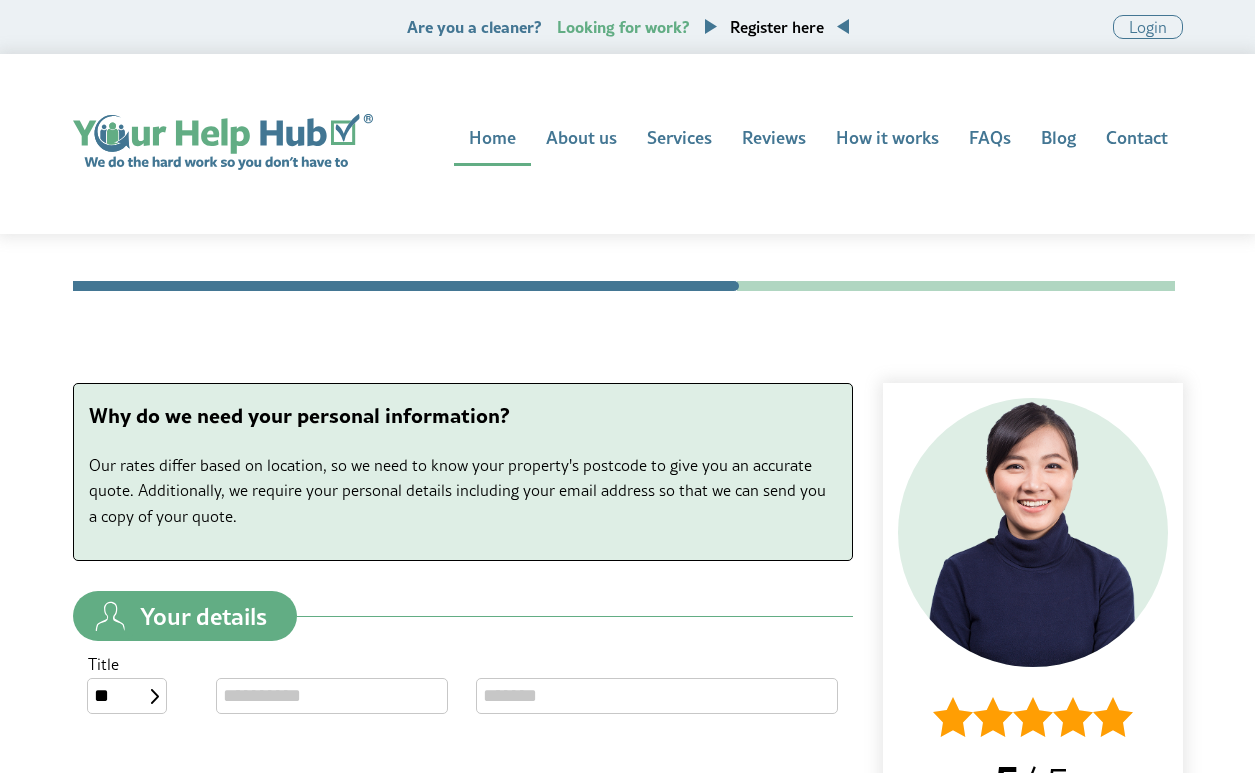 scroll, scrollTop: 0, scrollLeft: 0, axis: both 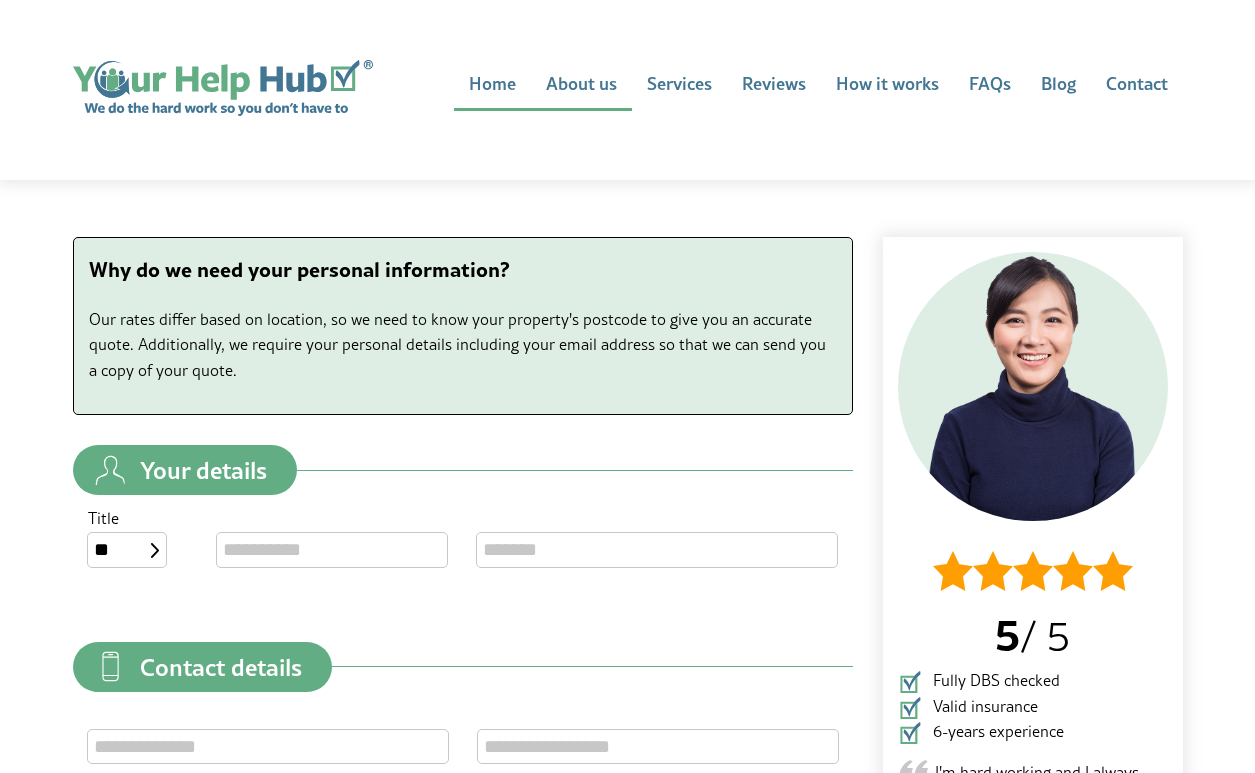click on "About us" at bounding box center (581, 85) 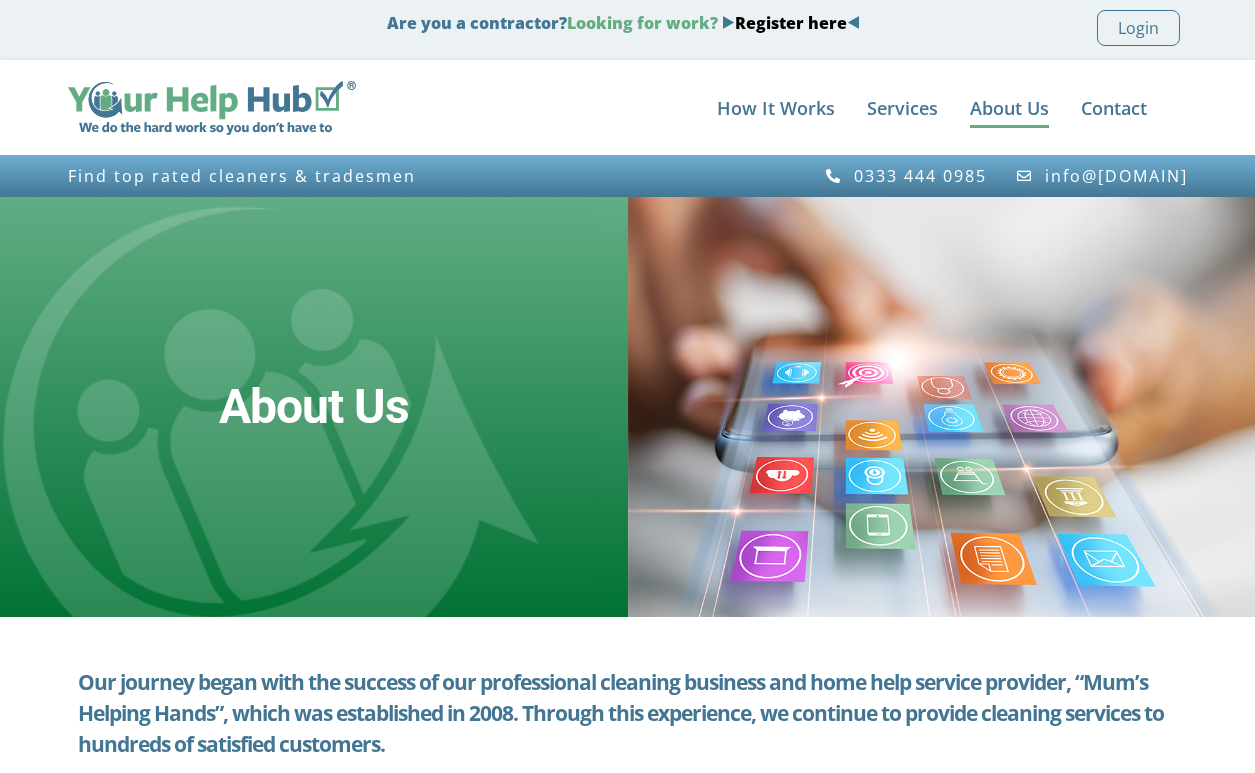 scroll, scrollTop: 0, scrollLeft: 0, axis: both 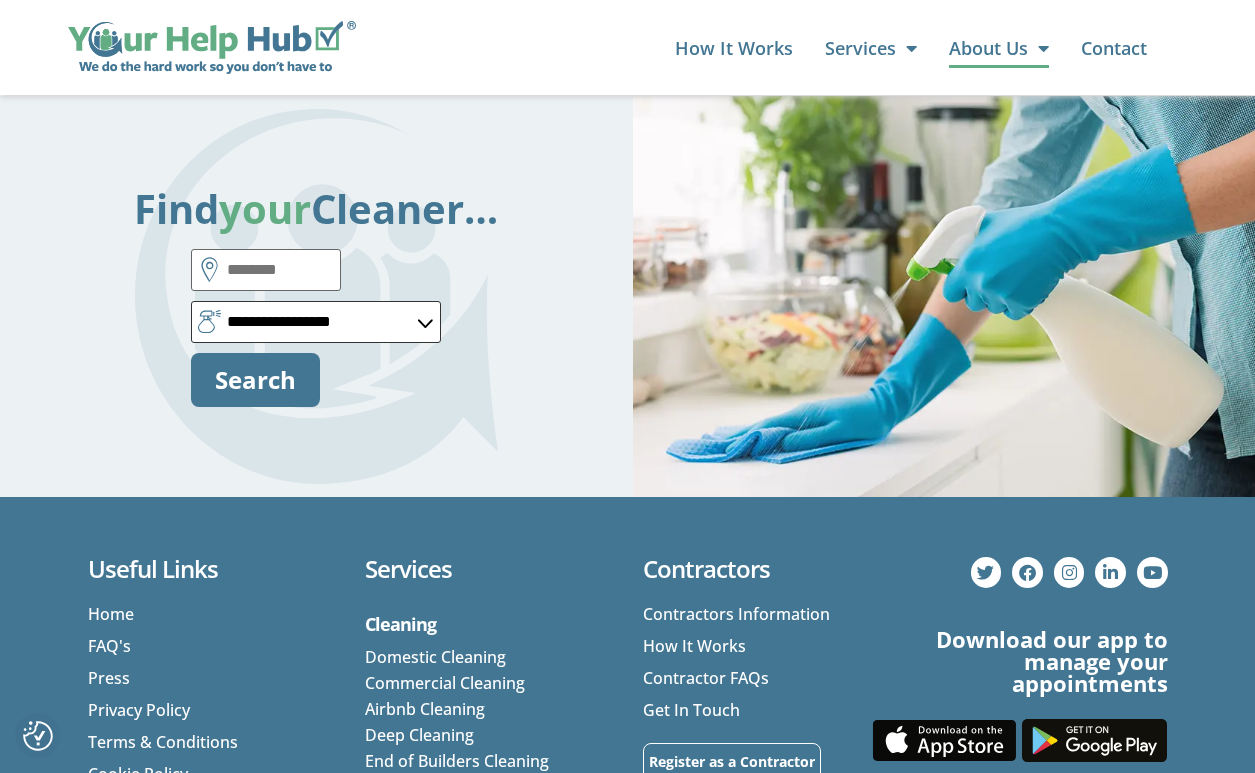 click on "**********" at bounding box center (316, 322) 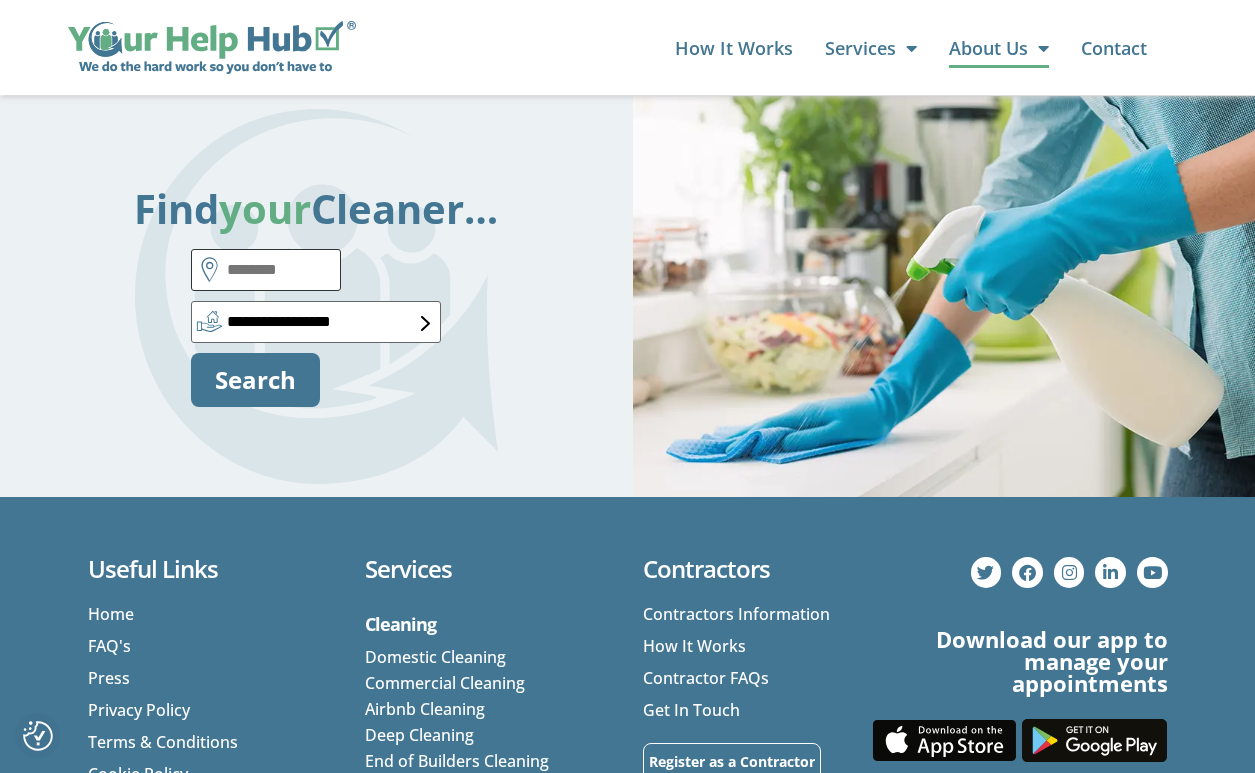 click at bounding box center (266, 270) 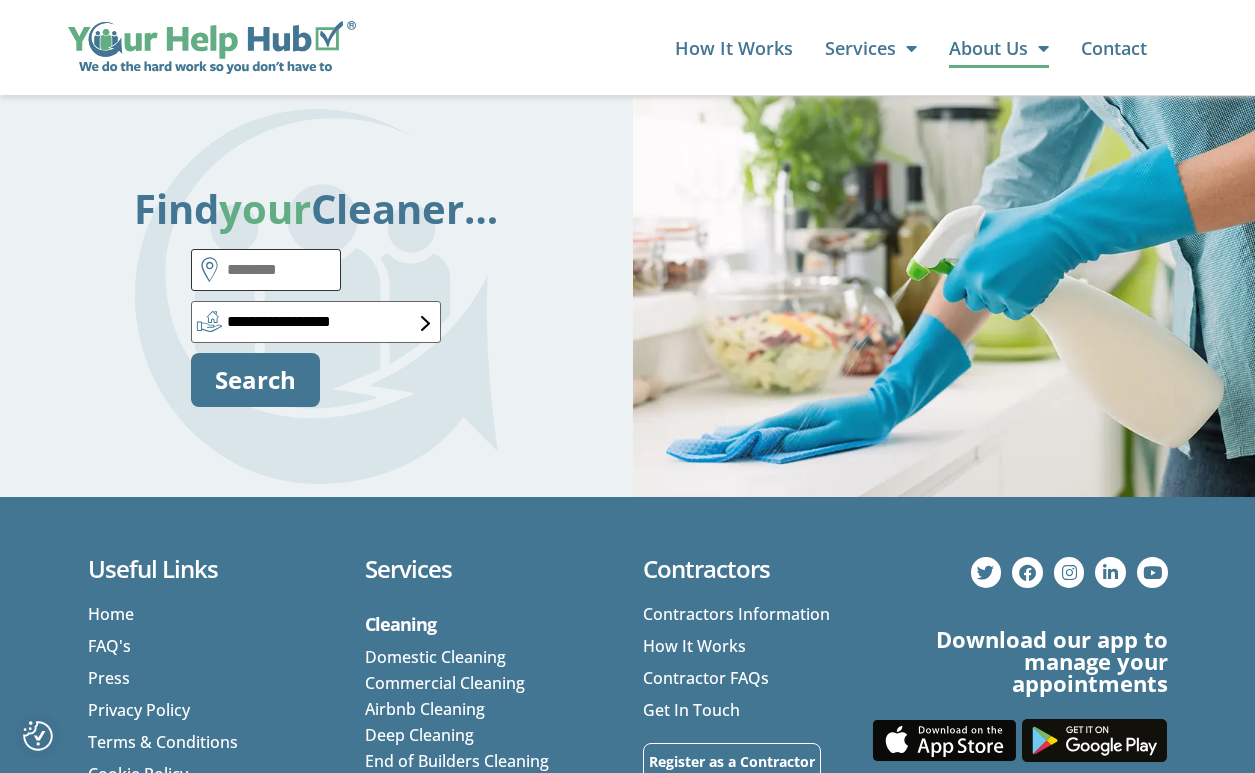 paste on "*******" 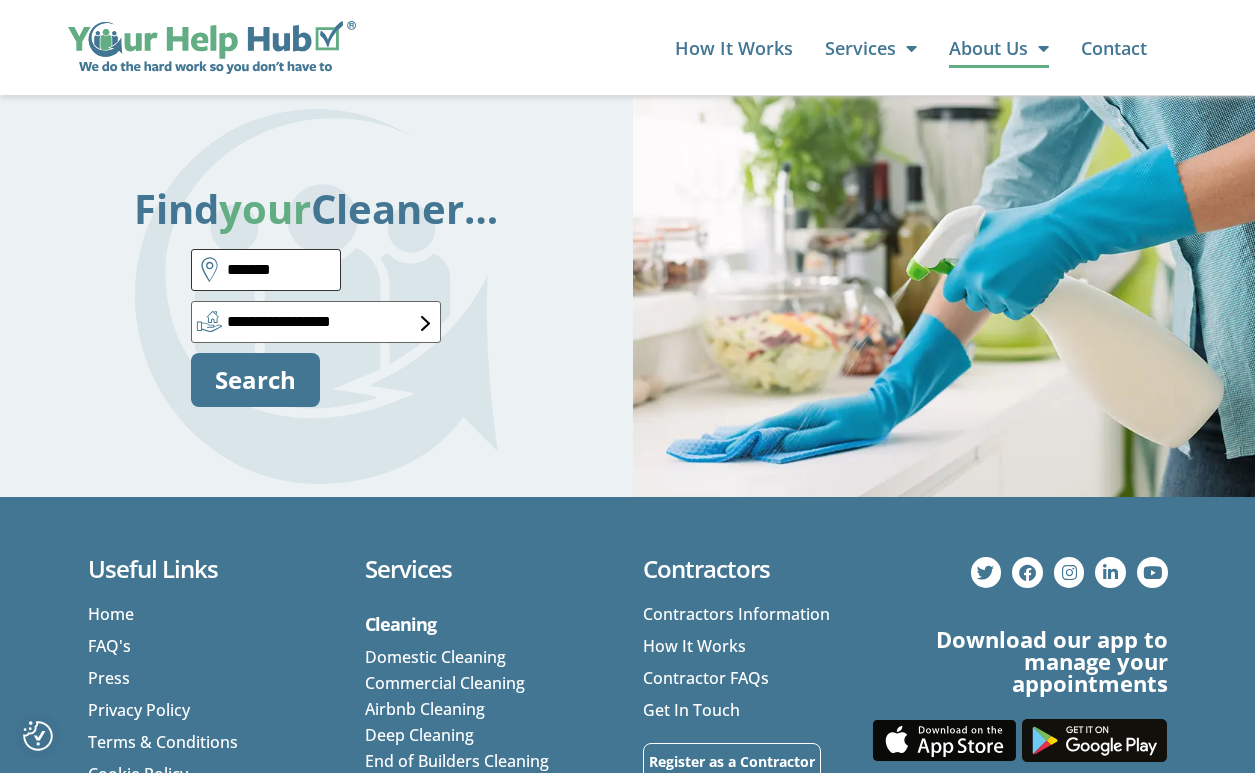 type on "*******" 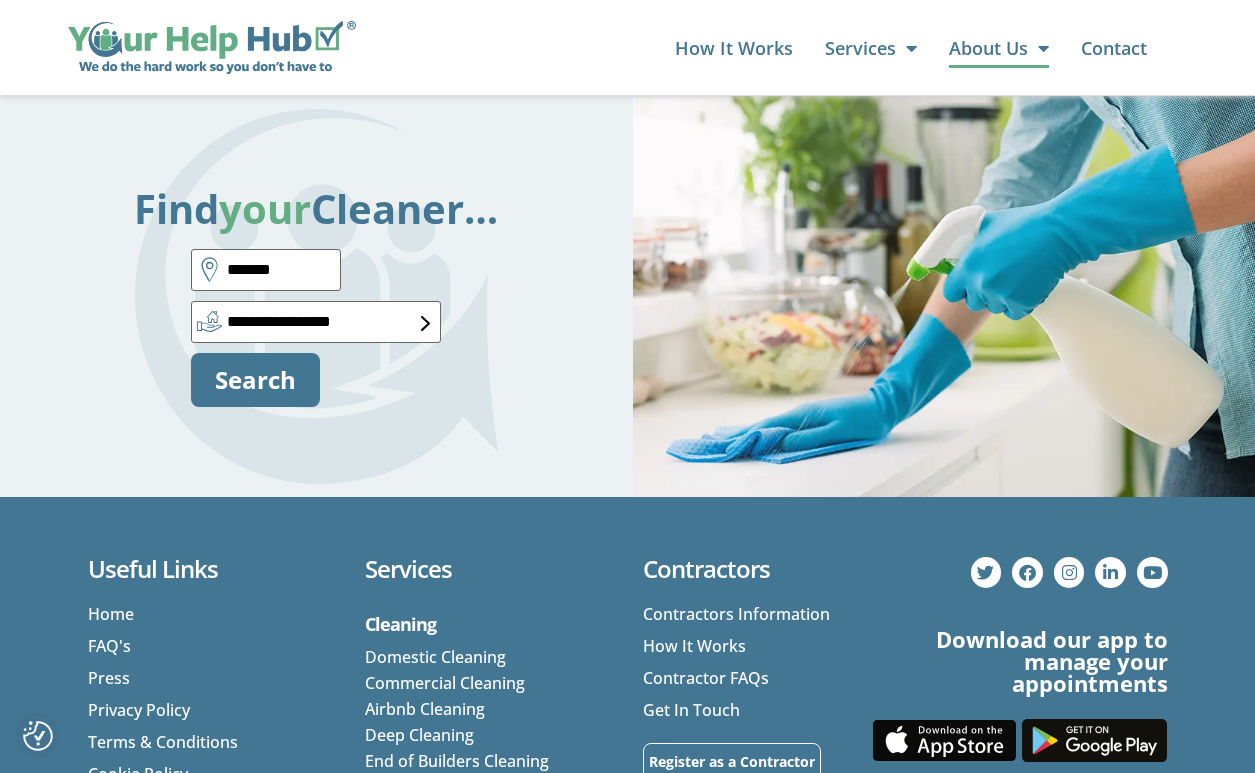 click on "Search" at bounding box center [255, 380] 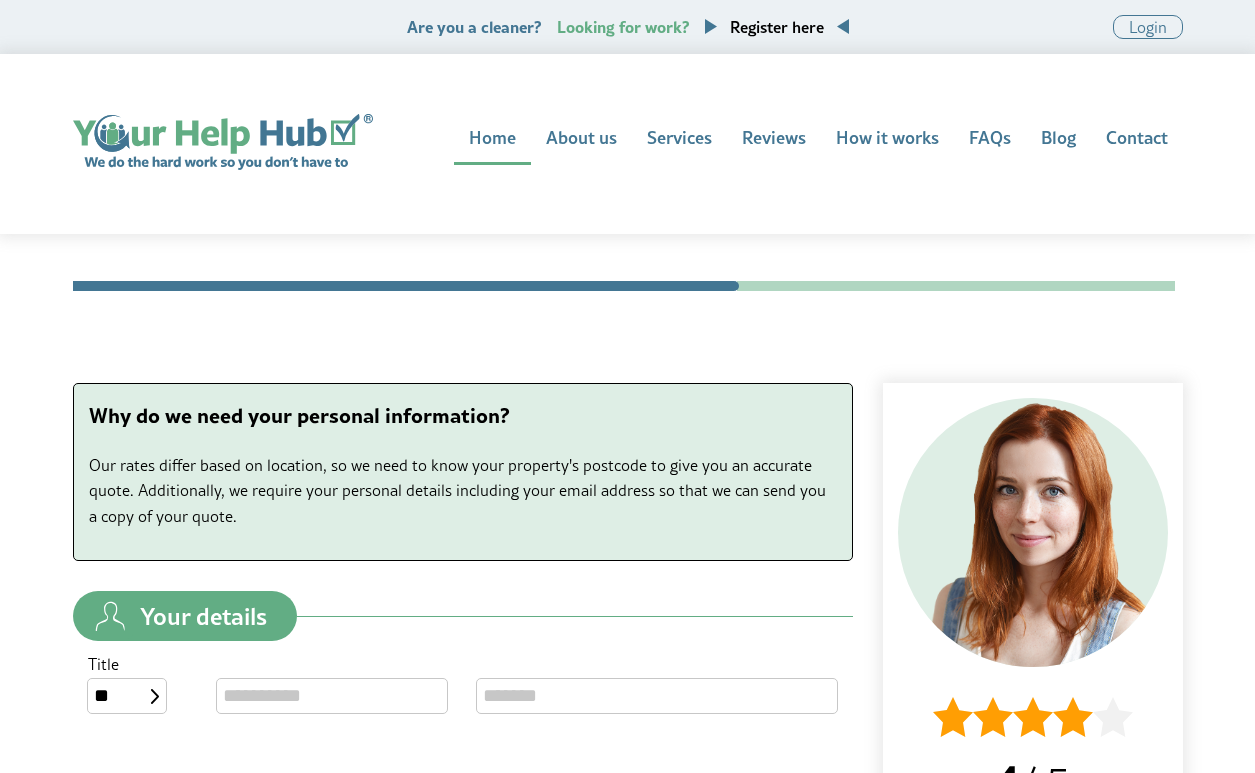 scroll, scrollTop: 0, scrollLeft: 0, axis: both 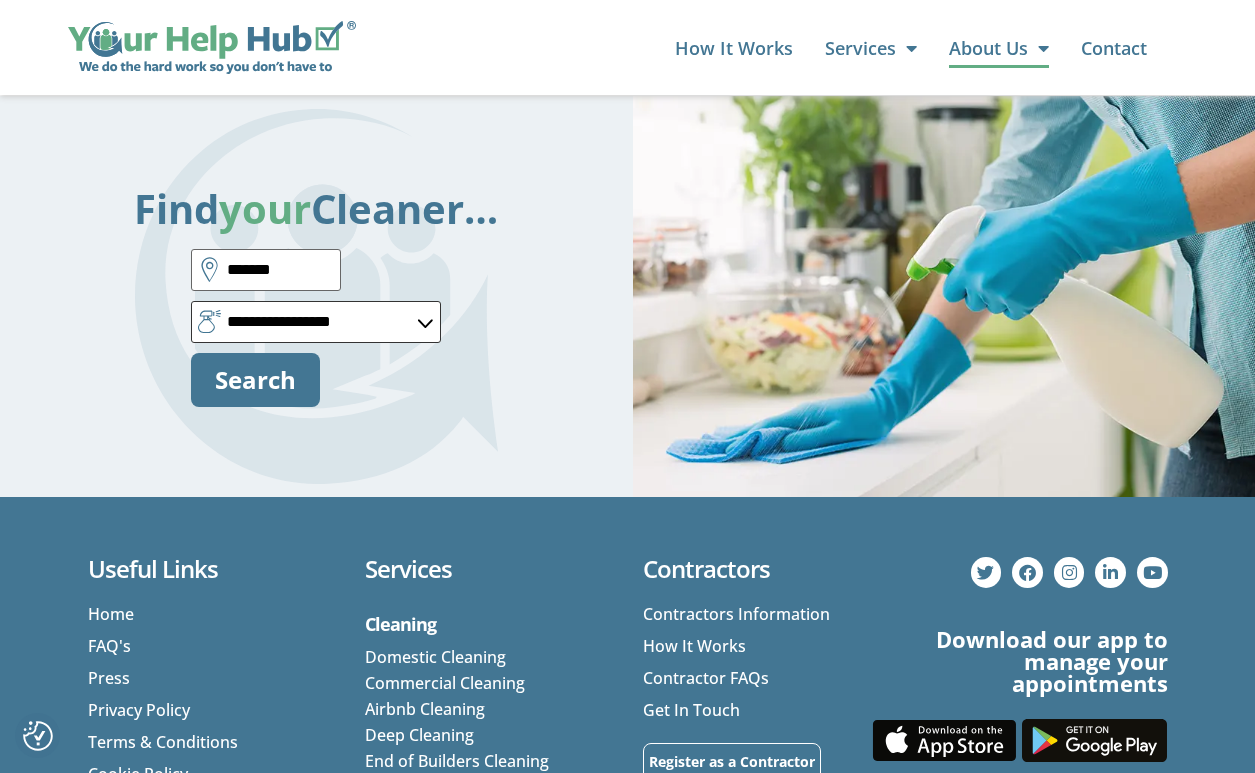 click on "**********" at bounding box center (316, 322) 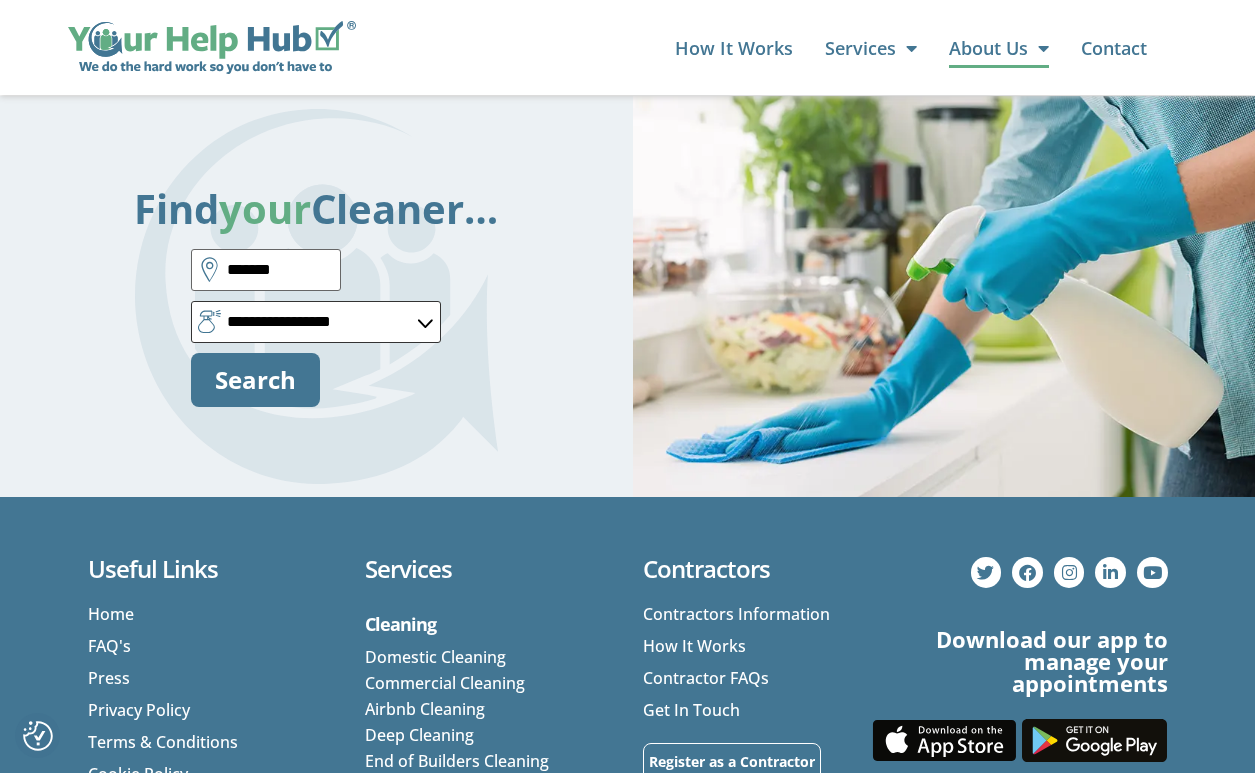 select on "*" 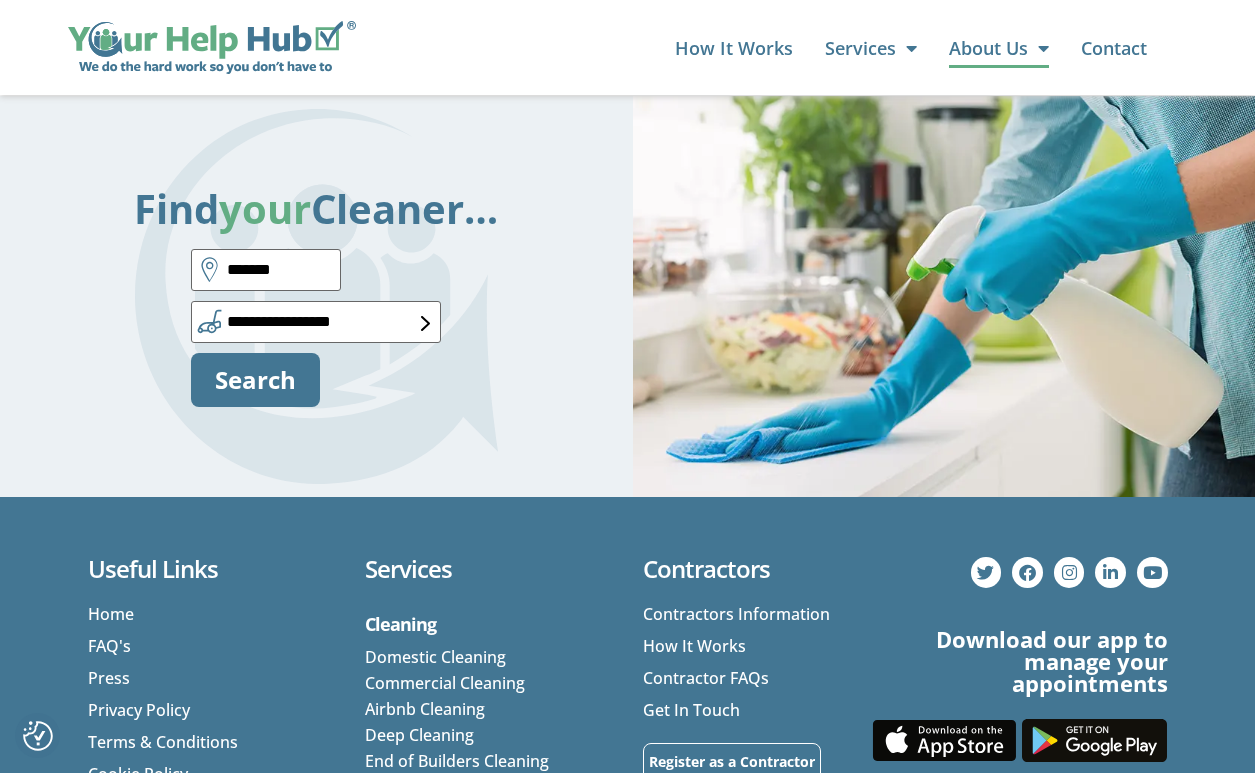 click on "Search" at bounding box center (255, 380) 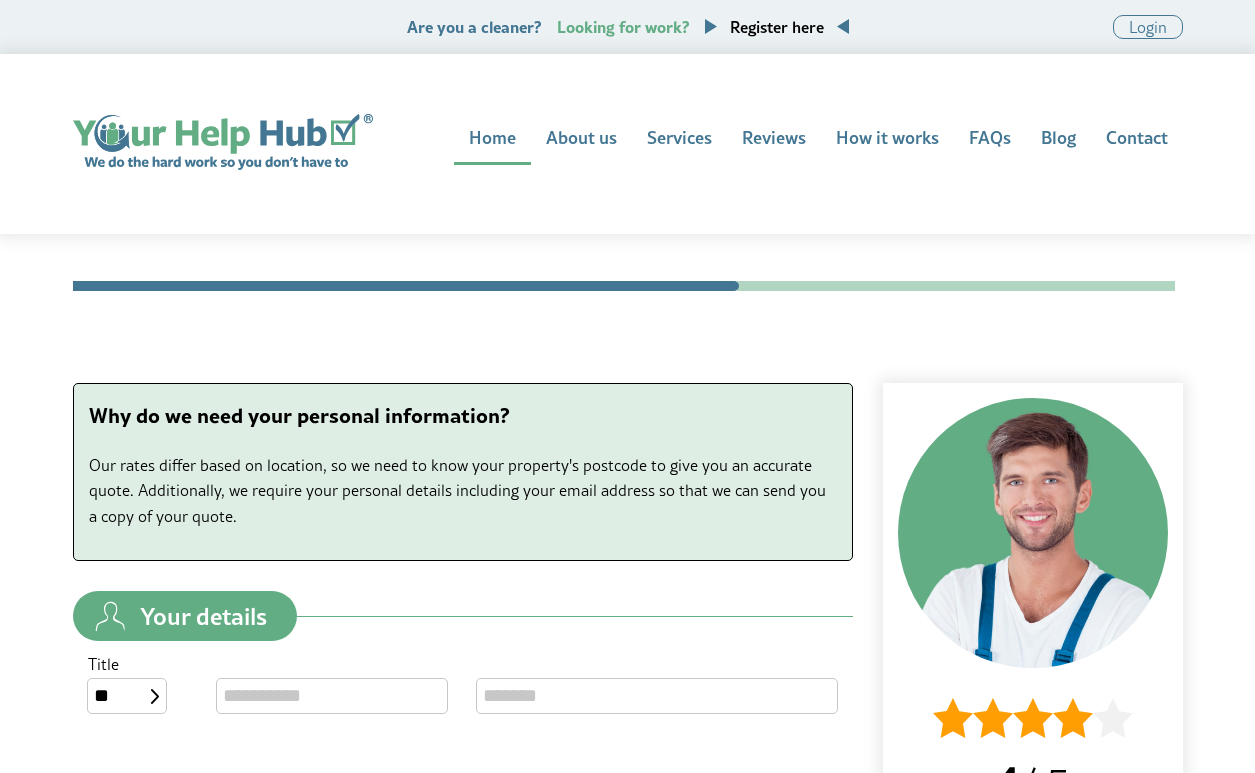 scroll, scrollTop: 0, scrollLeft: 0, axis: both 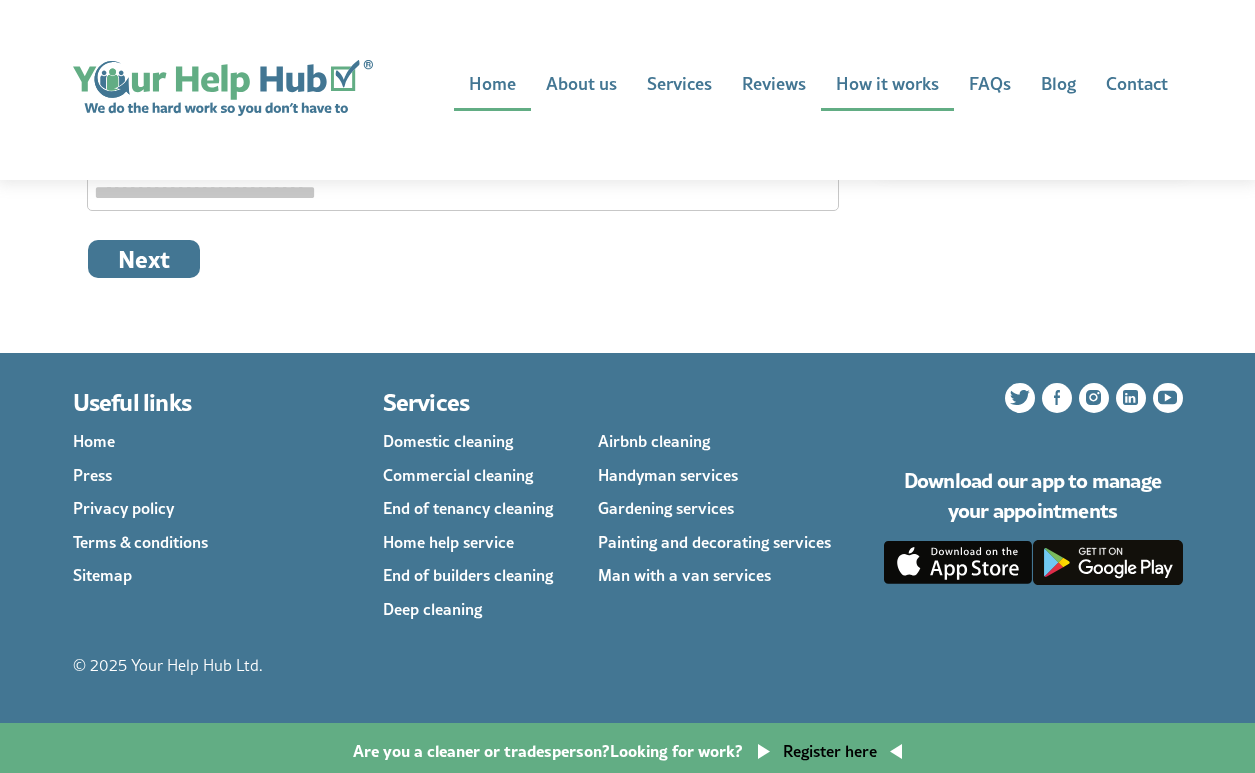 click on "How it works" at bounding box center [887, 85] 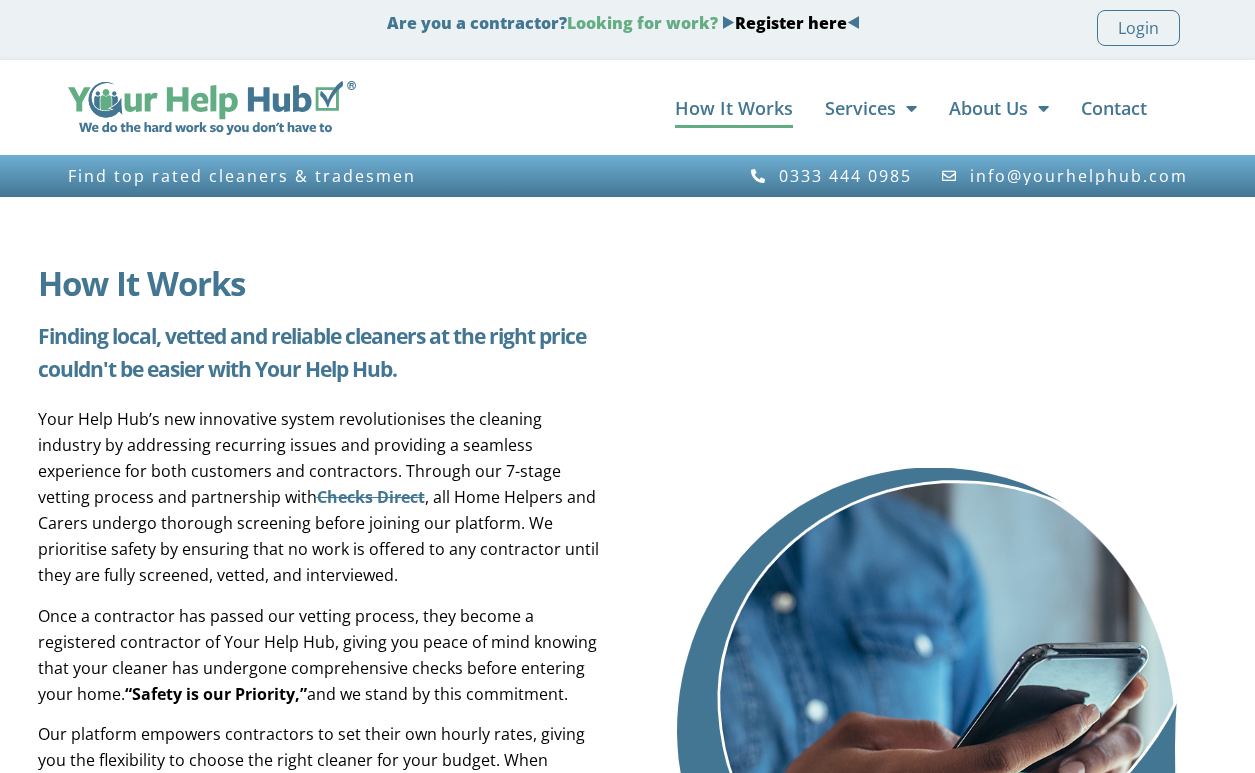 scroll, scrollTop: 0, scrollLeft: 0, axis: both 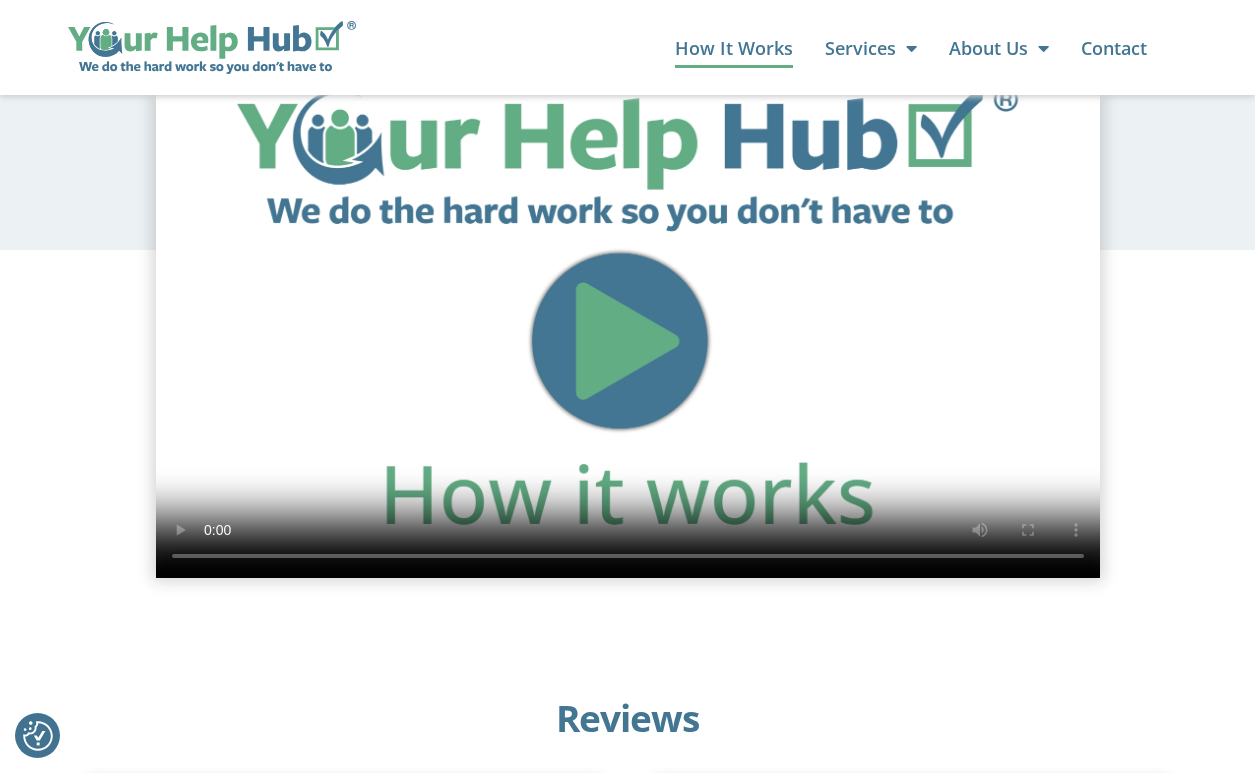 click at bounding box center (628, 312) 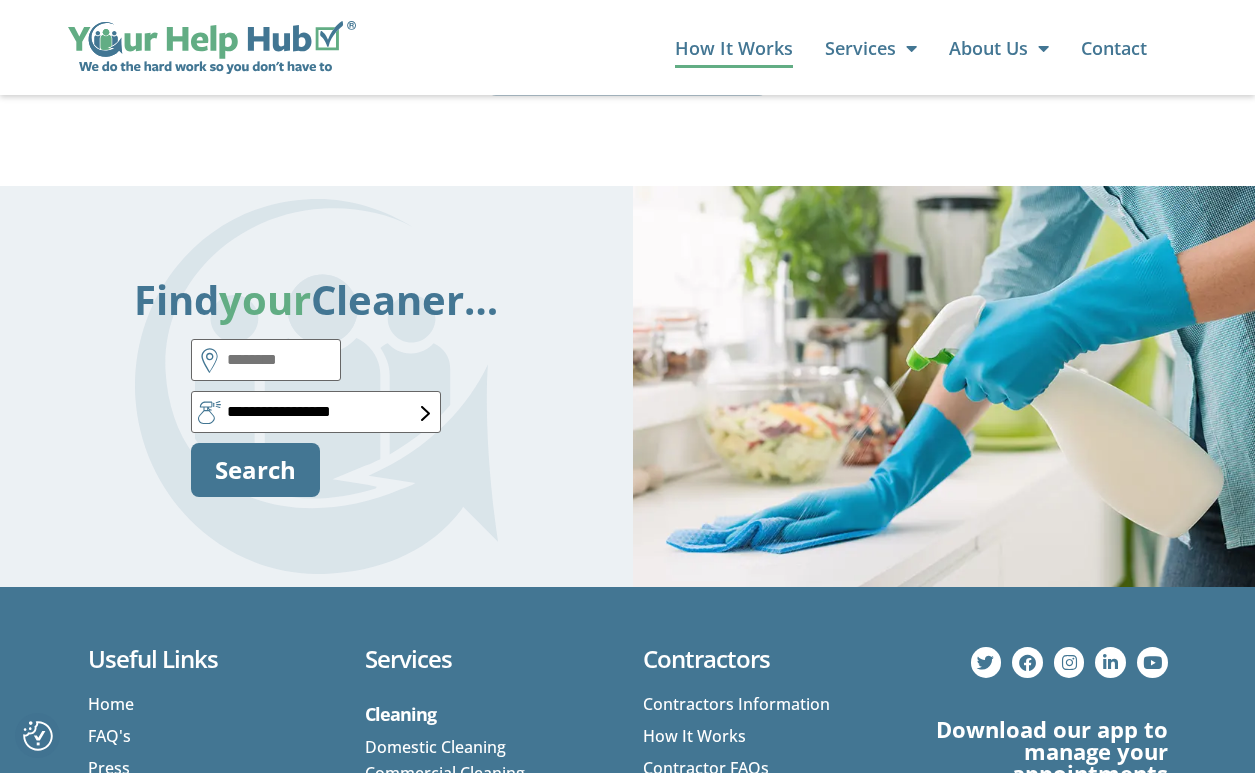 scroll, scrollTop: 3557, scrollLeft: 0, axis: vertical 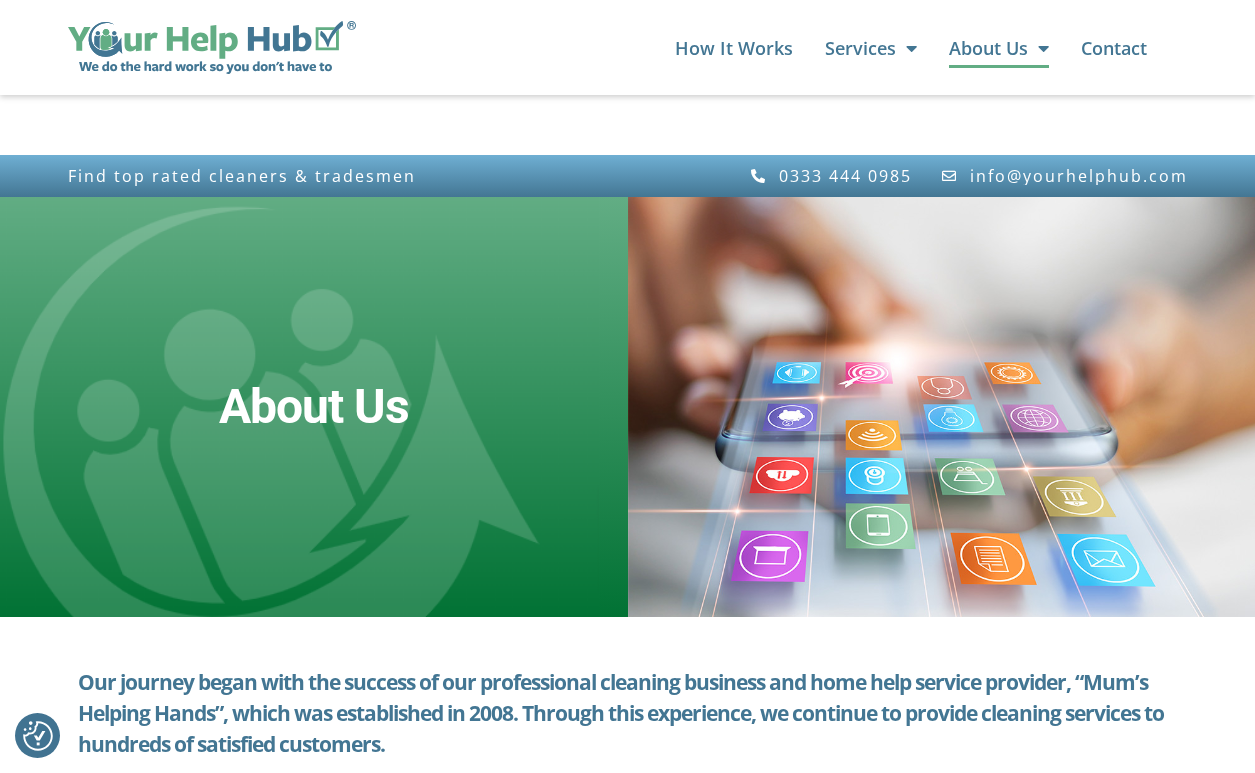 select on "*" 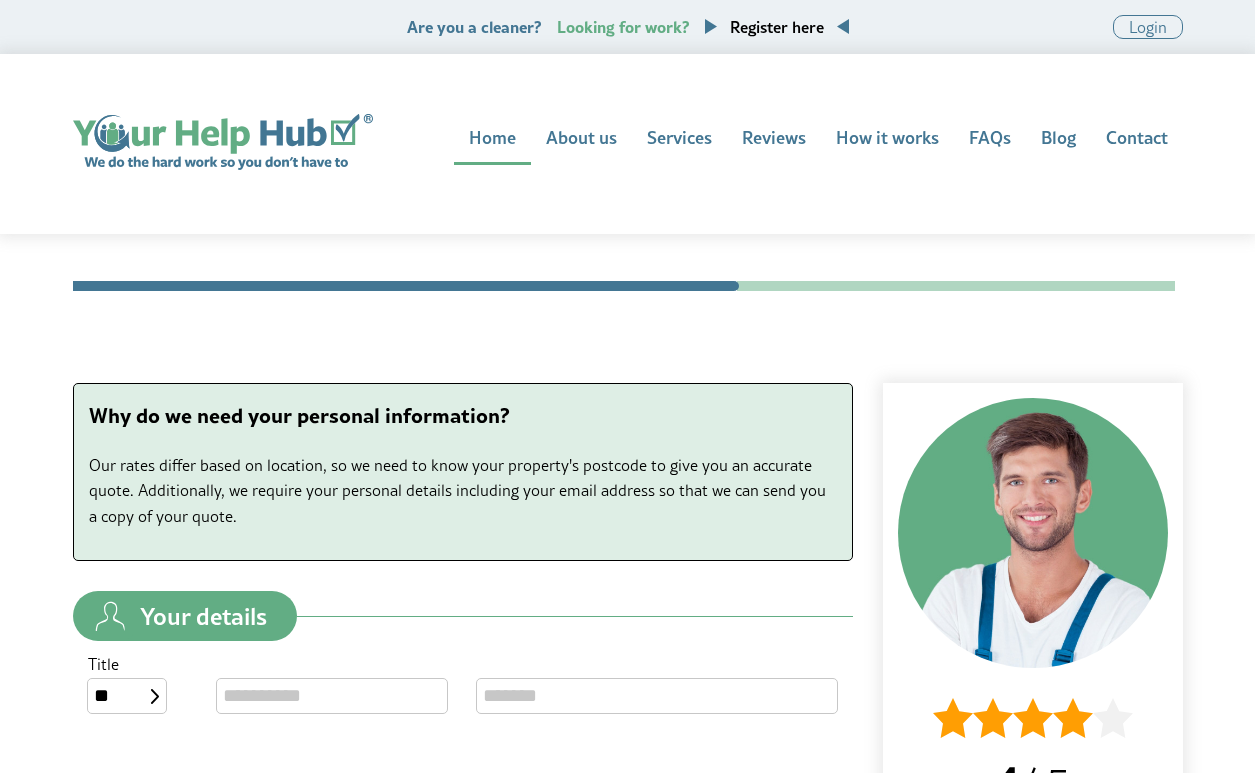 scroll, scrollTop: 146, scrollLeft: 0, axis: vertical 